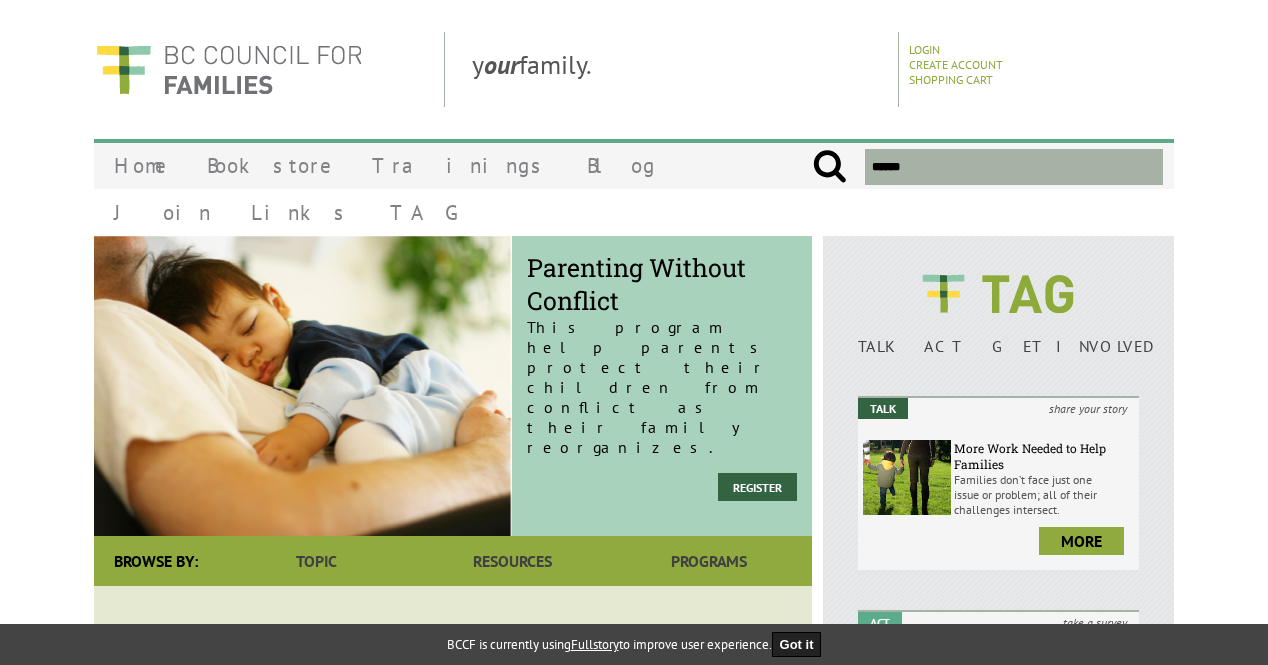 scroll, scrollTop: 0, scrollLeft: 0, axis: both 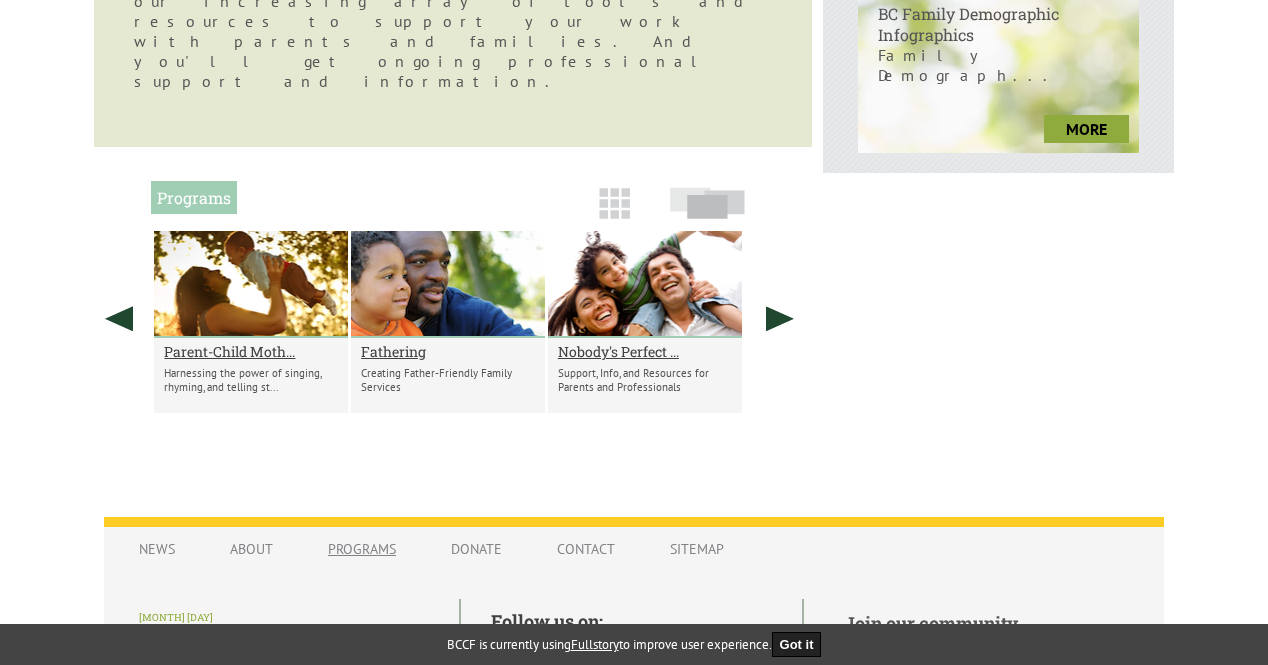 click on "Programs" at bounding box center (362, 549) 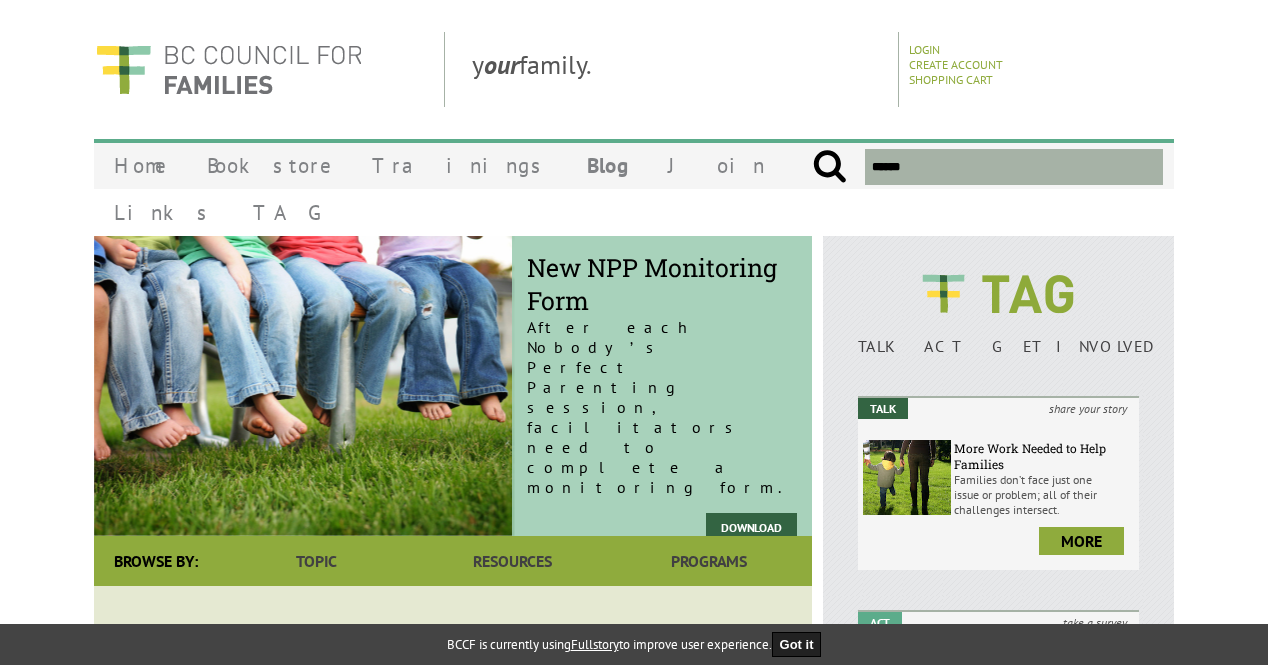scroll, scrollTop: 0, scrollLeft: 0, axis: both 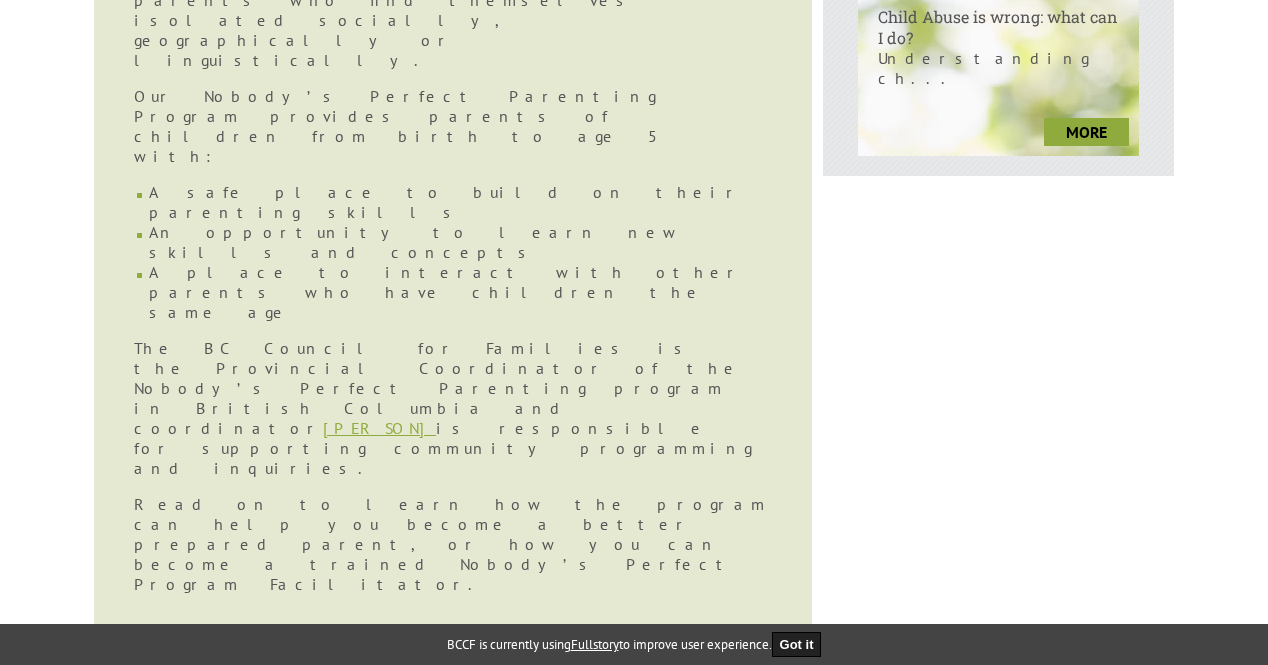 click on "Real Life, Real S..." at bounding box center [251, 854] 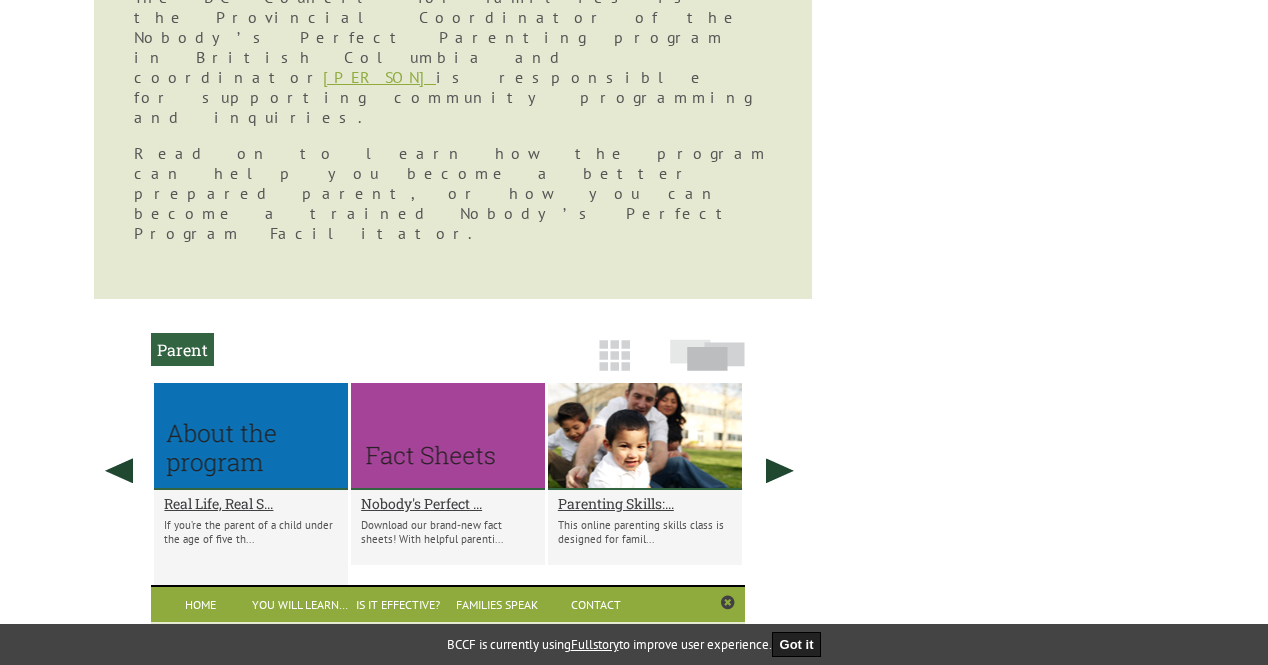 scroll, scrollTop: 1316, scrollLeft: 0, axis: vertical 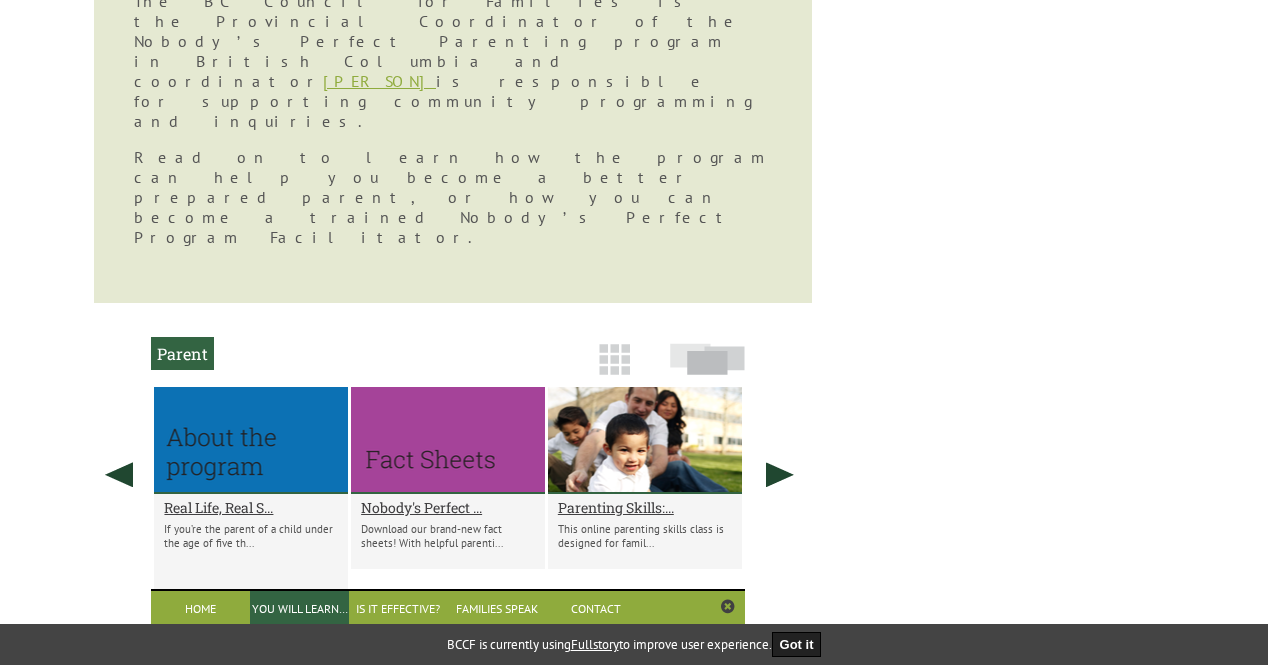 click on "You Will Learn…" at bounding box center [299, 608] 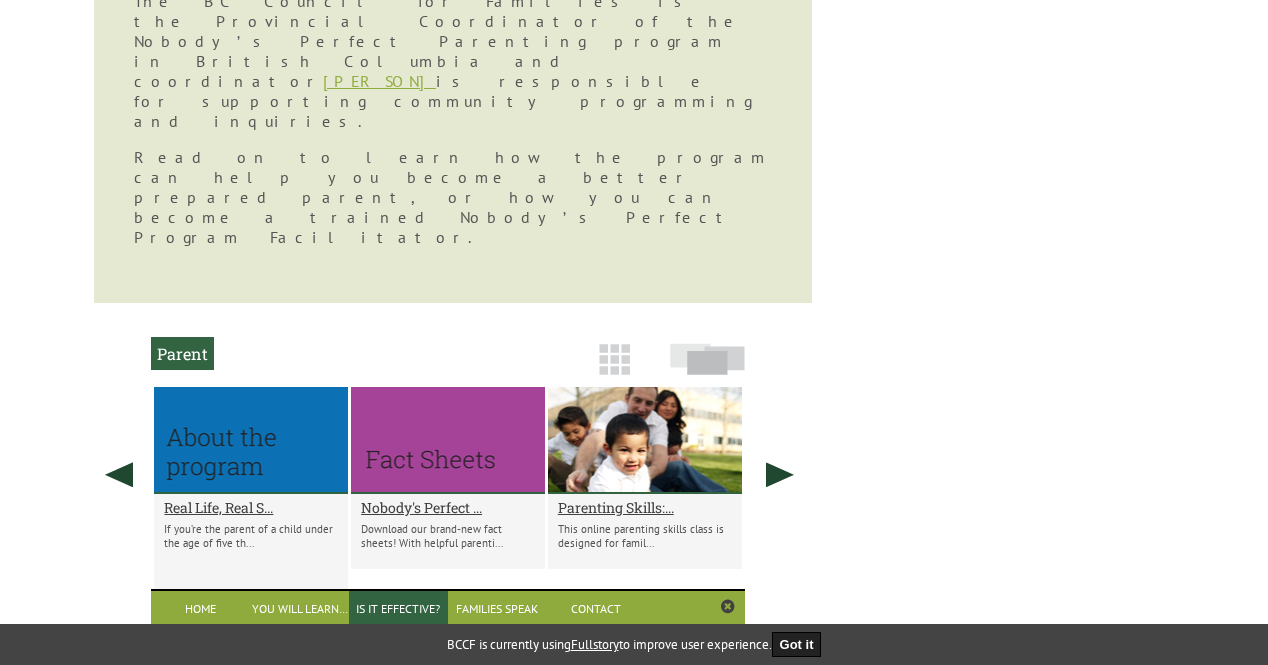 click on "Is it Effective?" at bounding box center [398, 608] 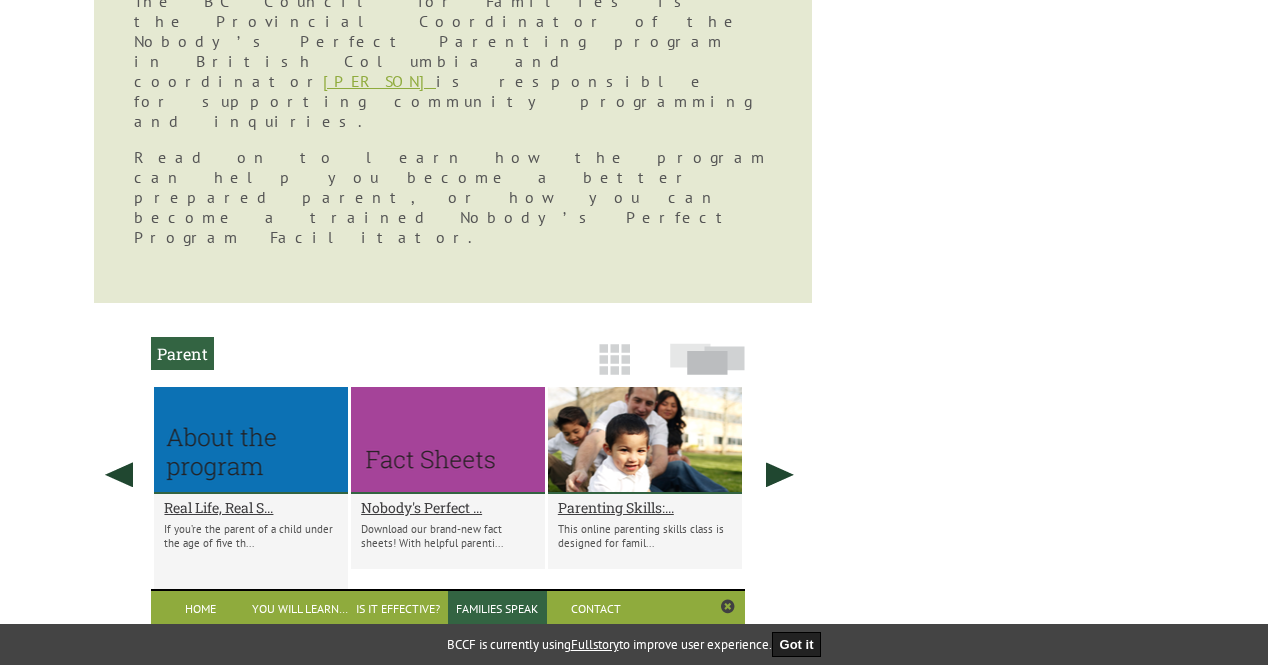 click on "Families Speak" at bounding box center [497, 608] 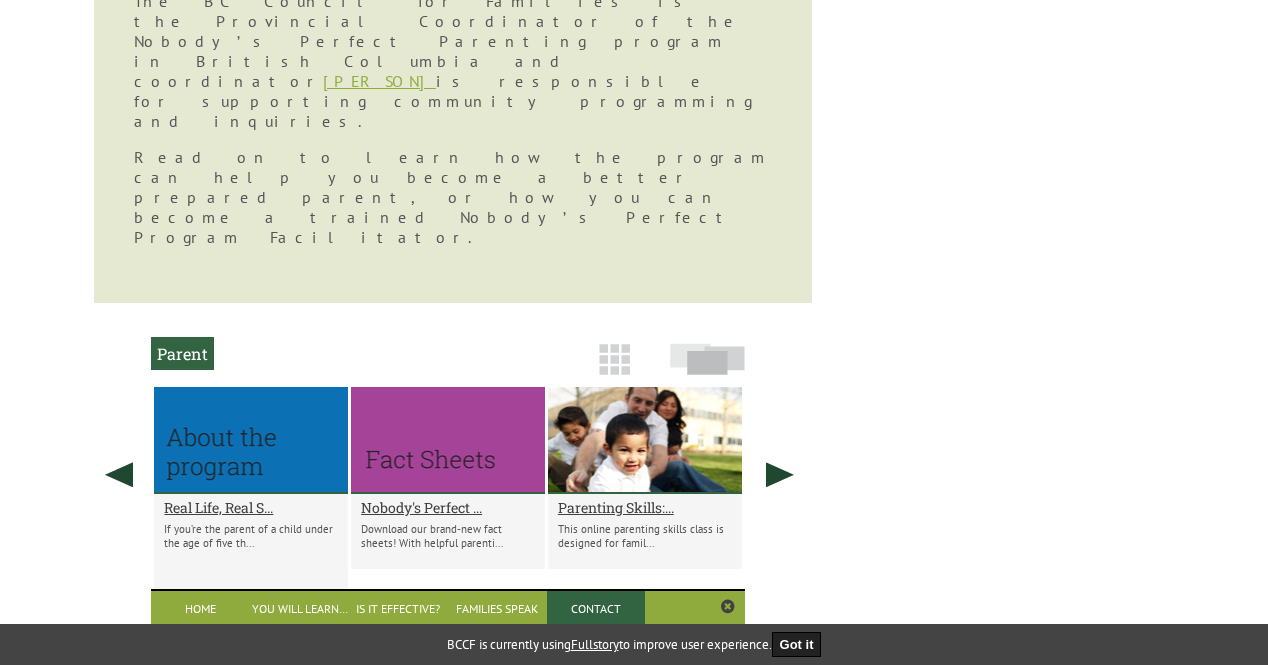 click on "Contact" at bounding box center (596, 608) 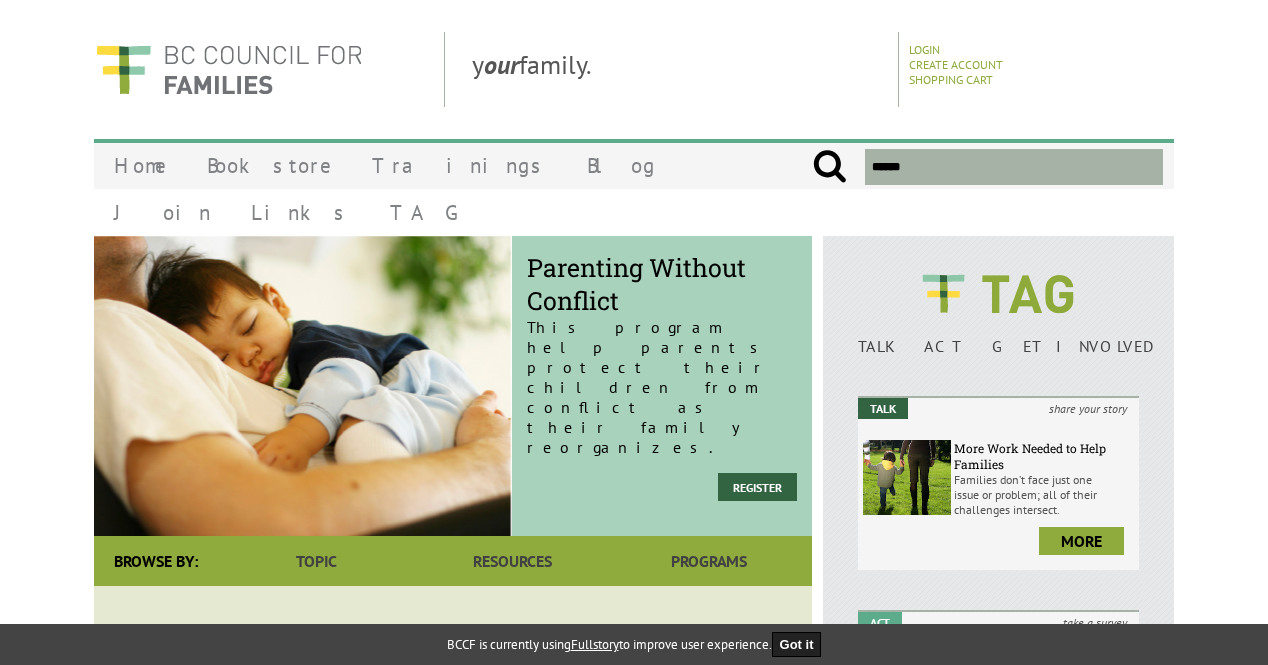 scroll, scrollTop: 0, scrollLeft: 0, axis: both 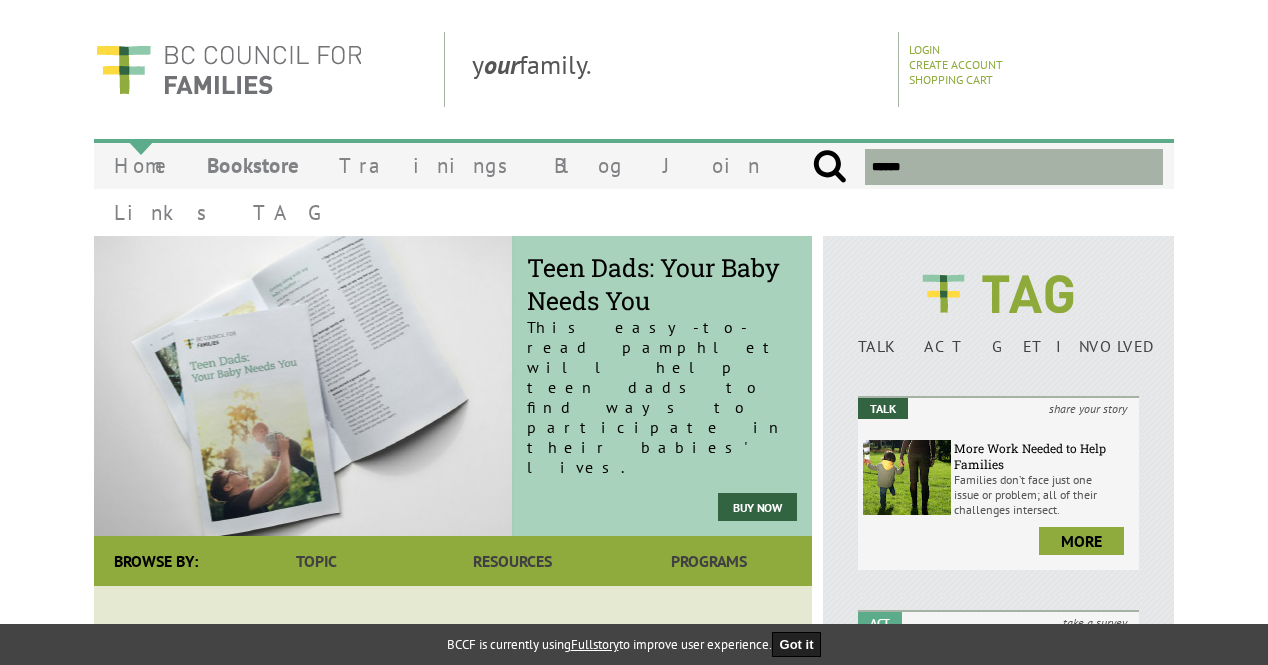 click on "Home" at bounding box center (140, 165) 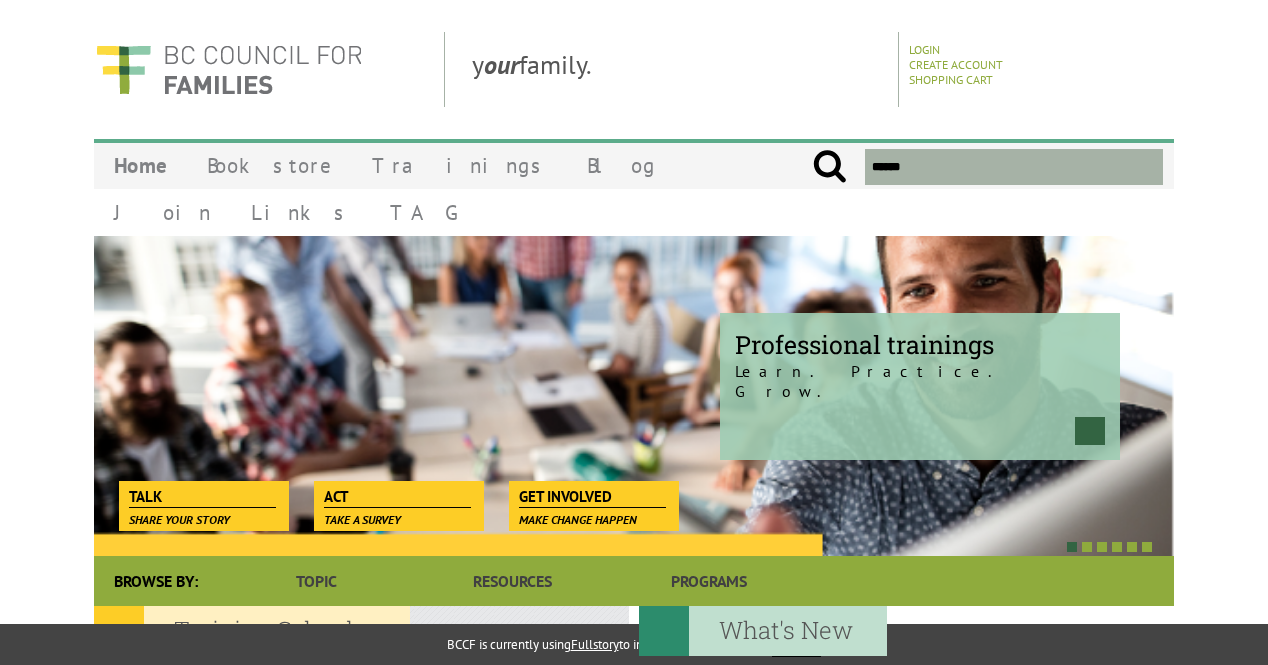 scroll, scrollTop: 0, scrollLeft: 0, axis: both 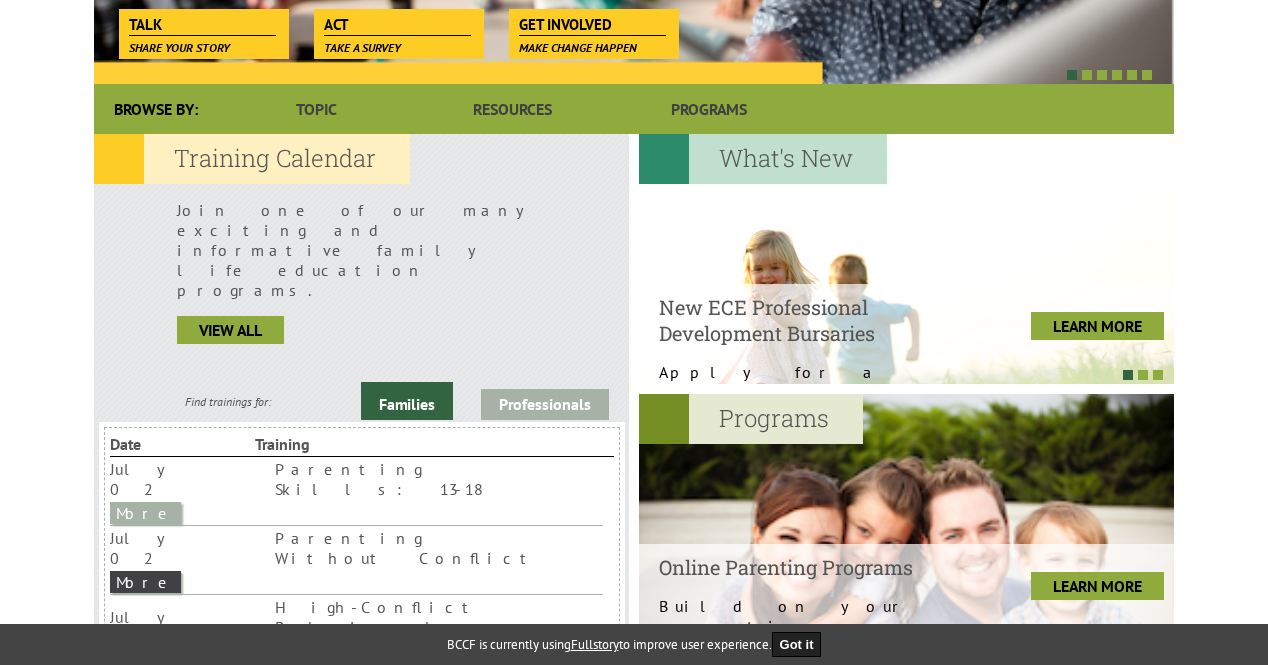 click on "More" at bounding box center [145, 513] 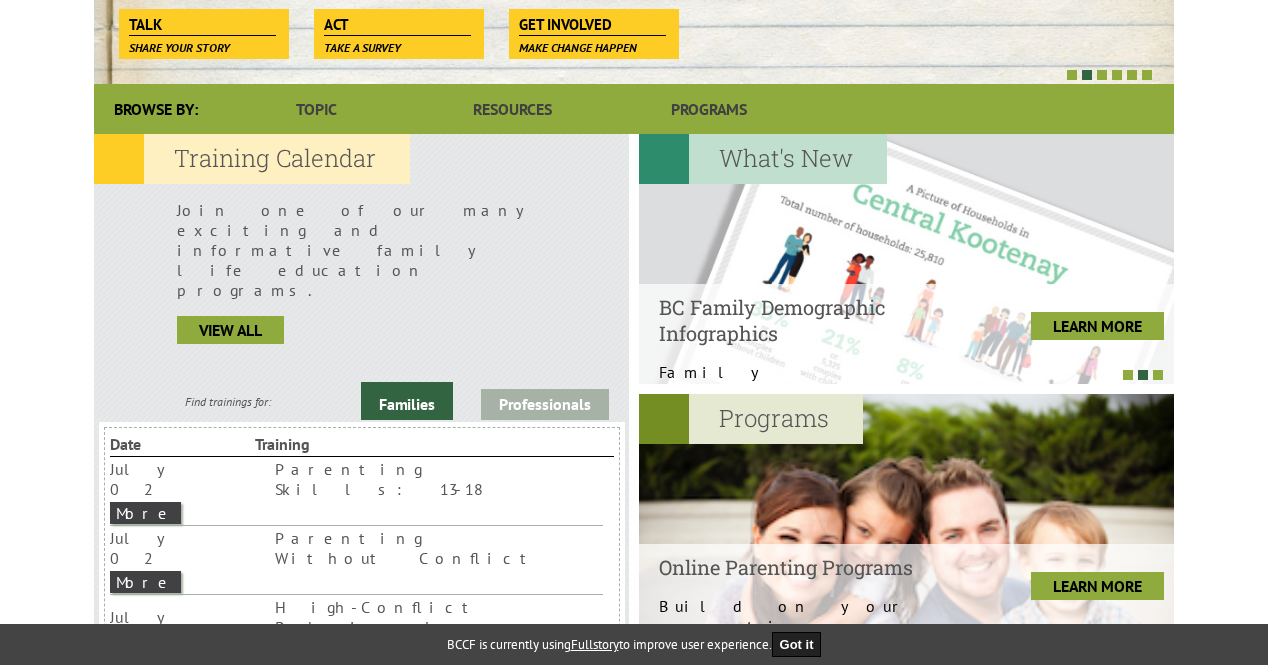 click on "More" at bounding box center [145, 869] 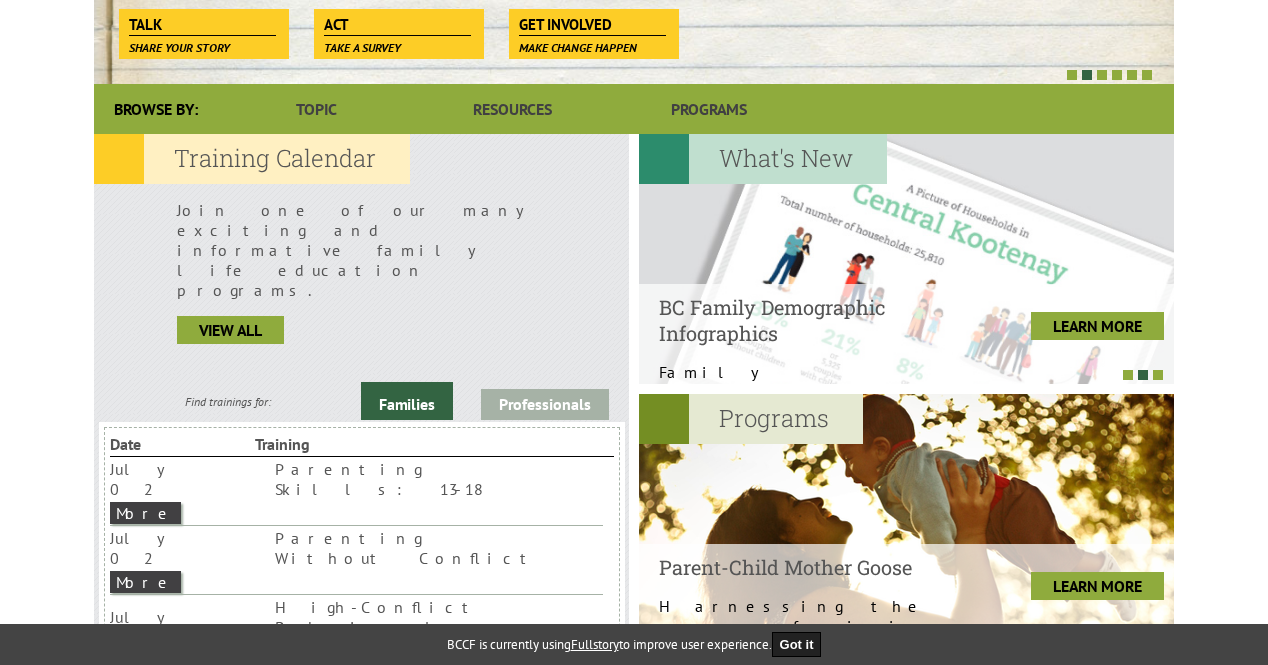 scroll, scrollTop: 48, scrollLeft: 0, axis: vertical 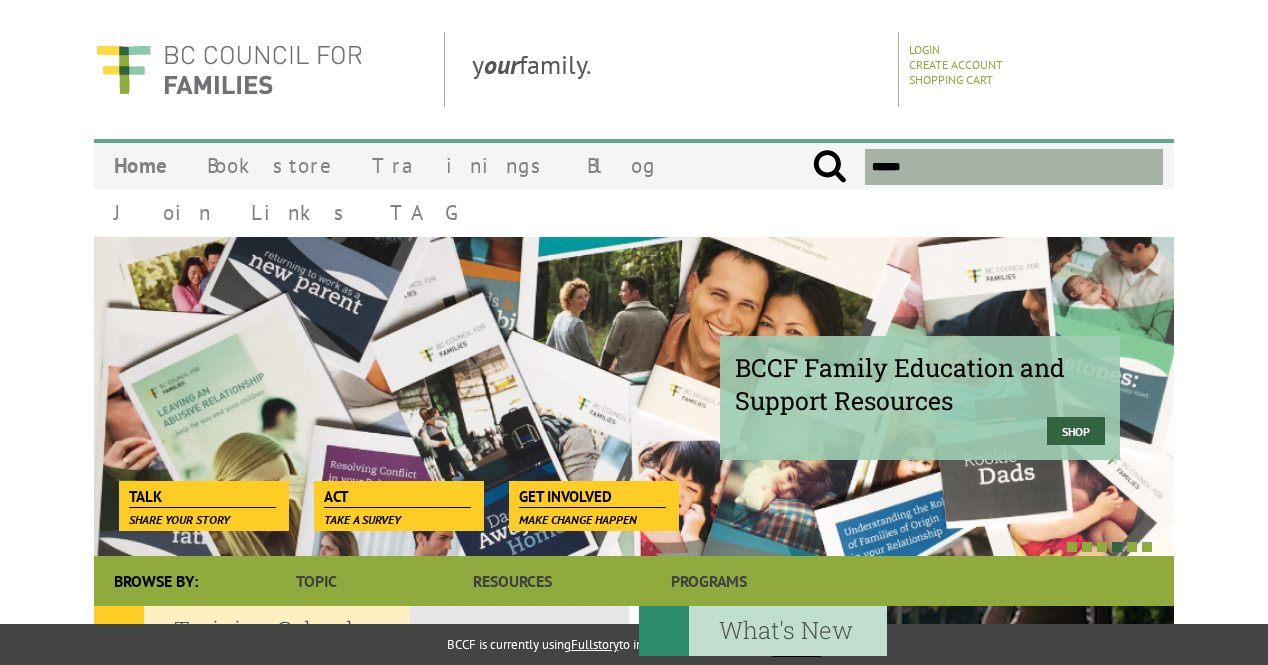 click at bounding box center [1014, 167] 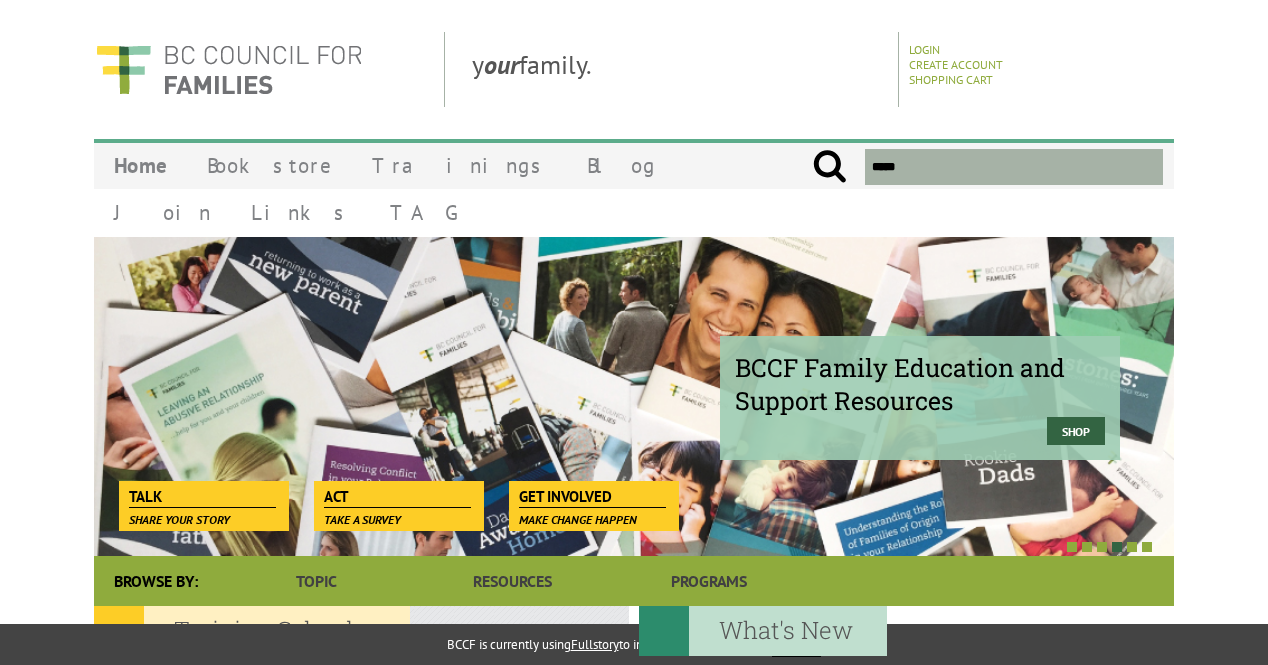 type on "*****" 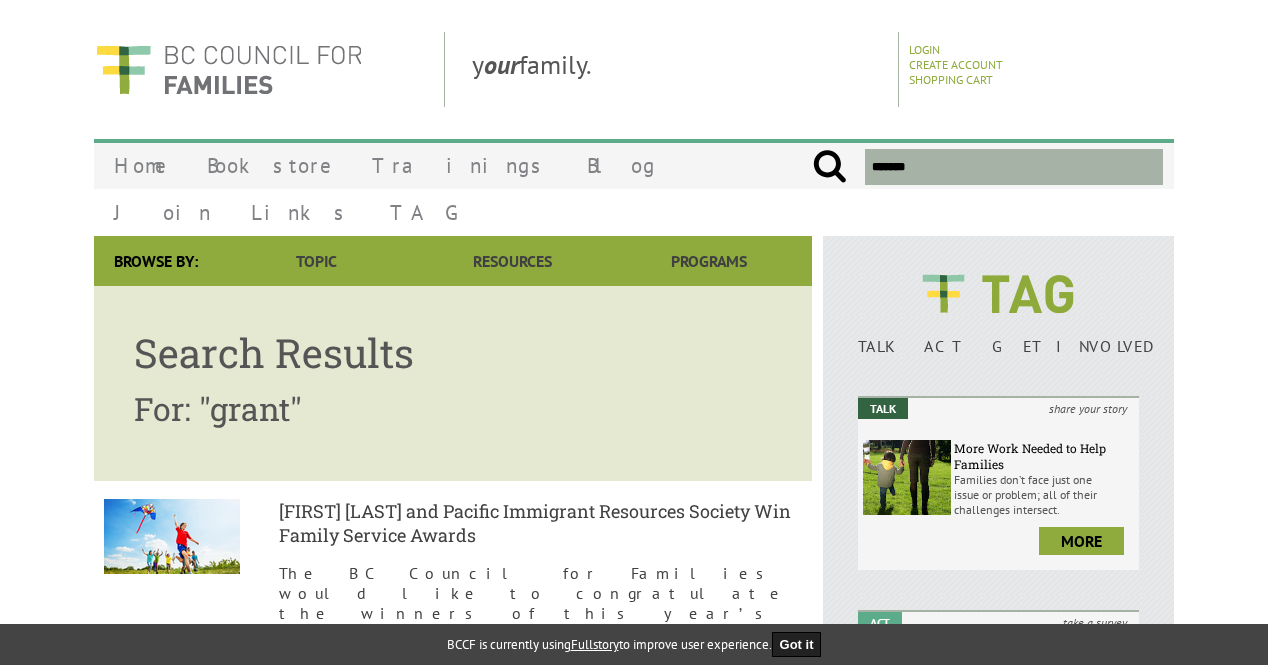 scroll, scrollTop: 0, scrollLeft: 0, axis: both 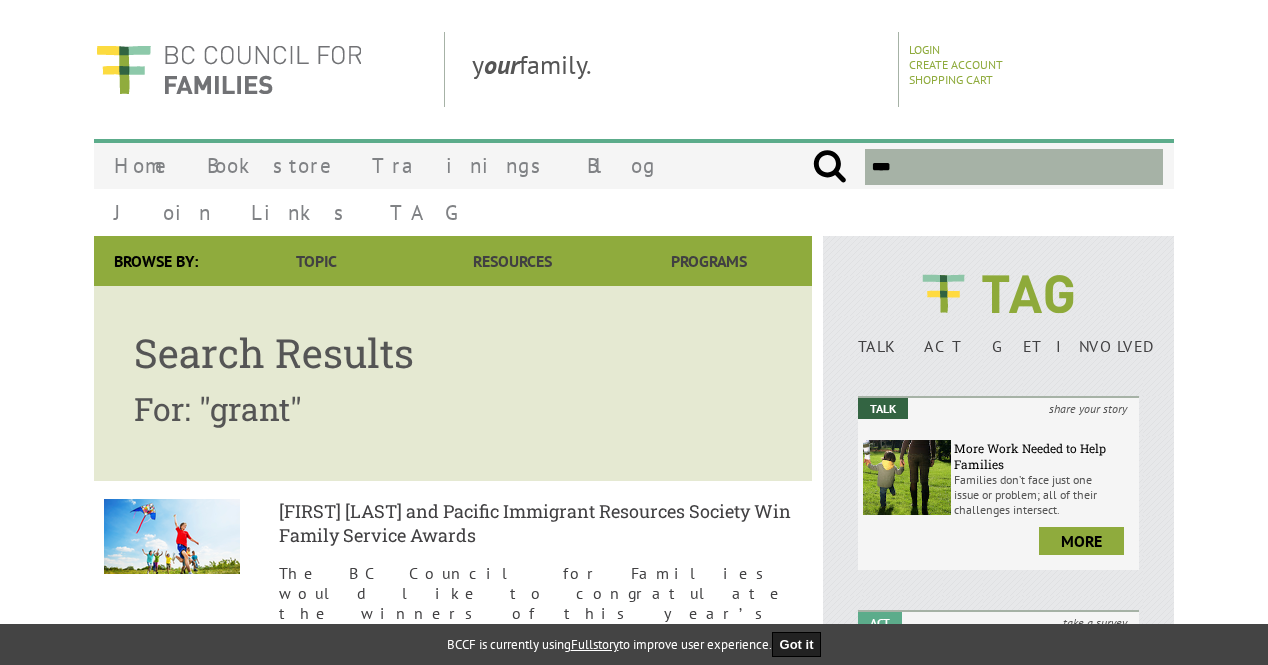 type on "****" 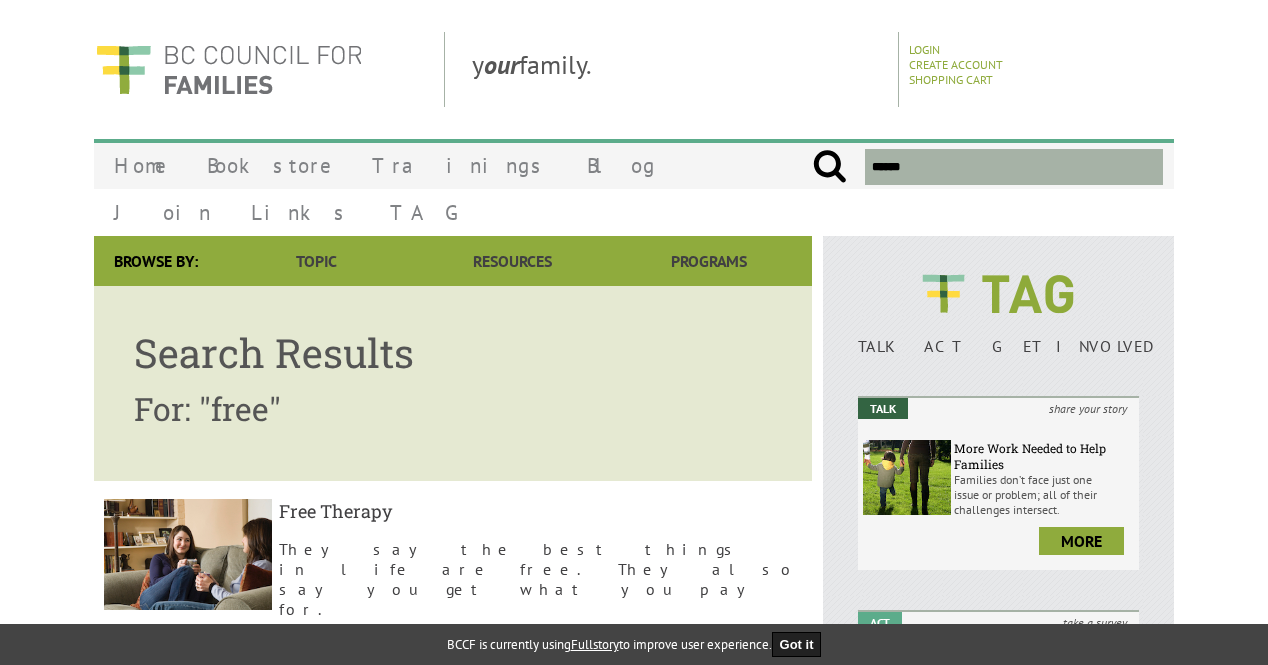 scroll, scrollTop: 0, scrollLeft: 0, axis: both 